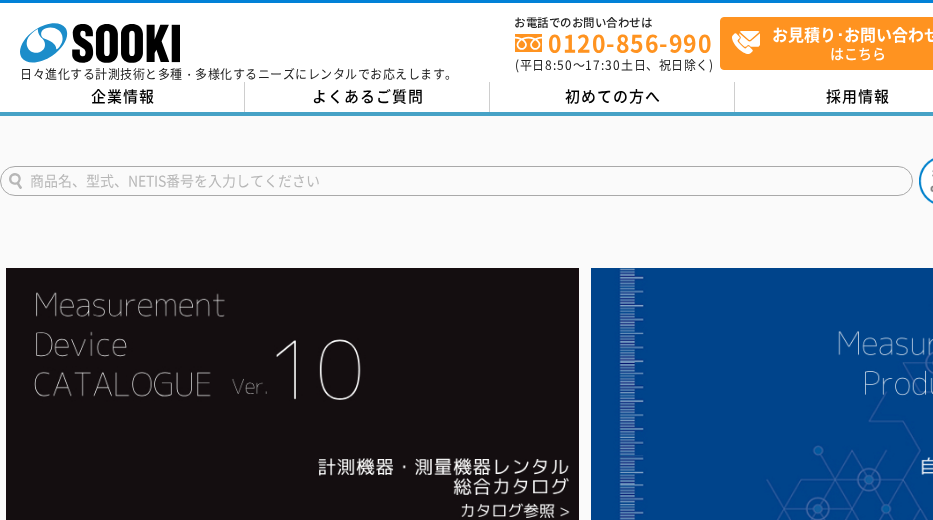 scroll, scrollTop: 0, scrollLeft: 0, axis: both 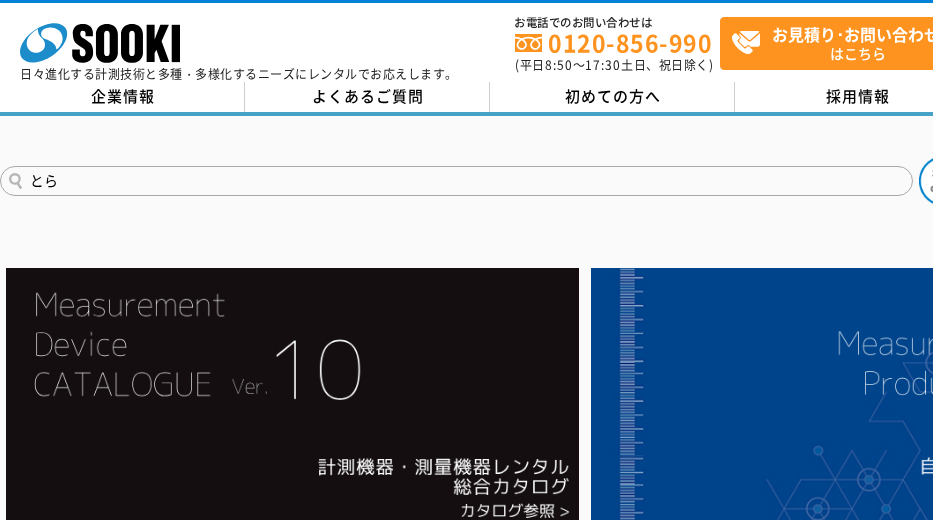 click on "とら" at bounding box center (456, 181) 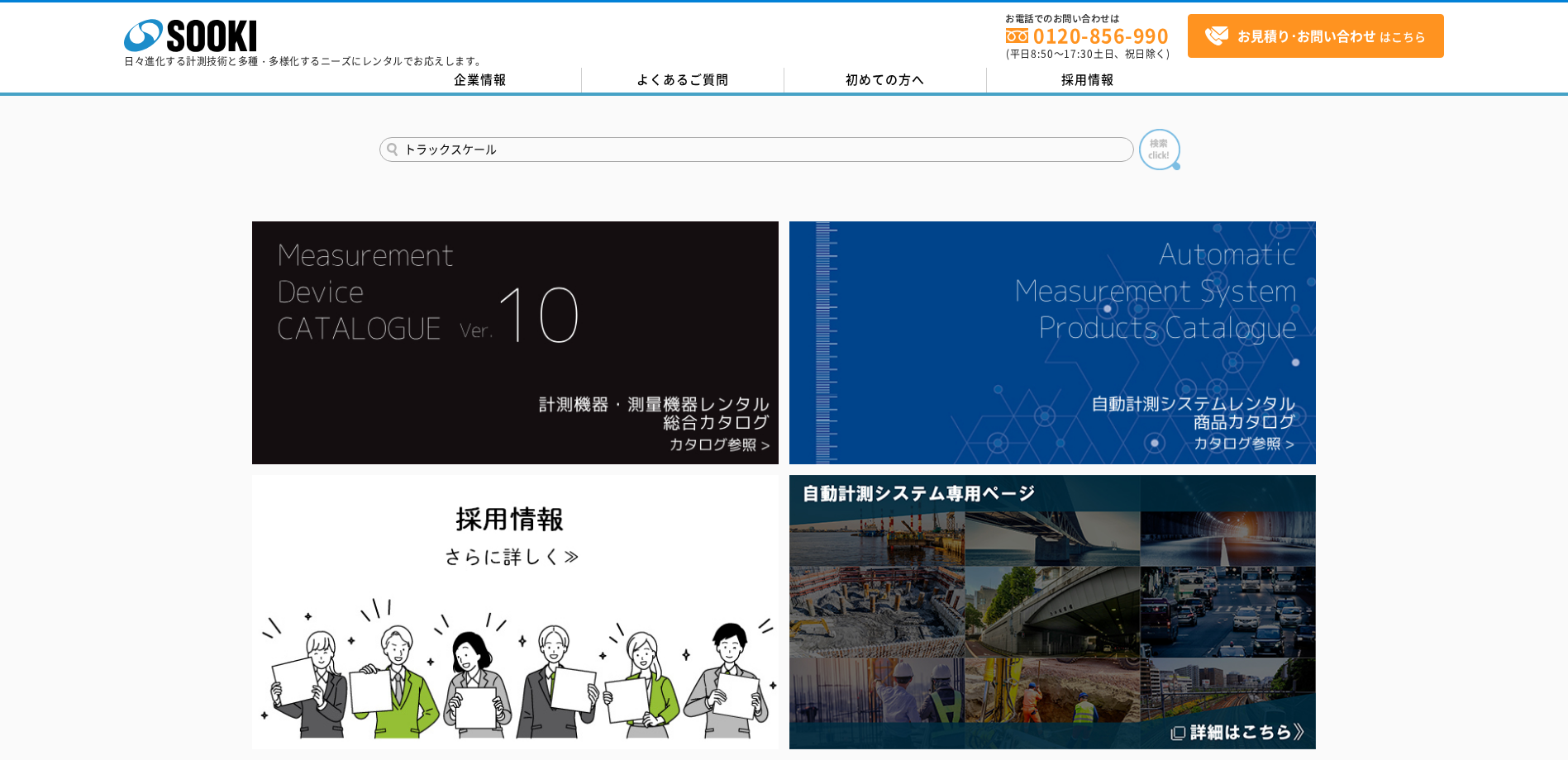 type on "トラックスケール" 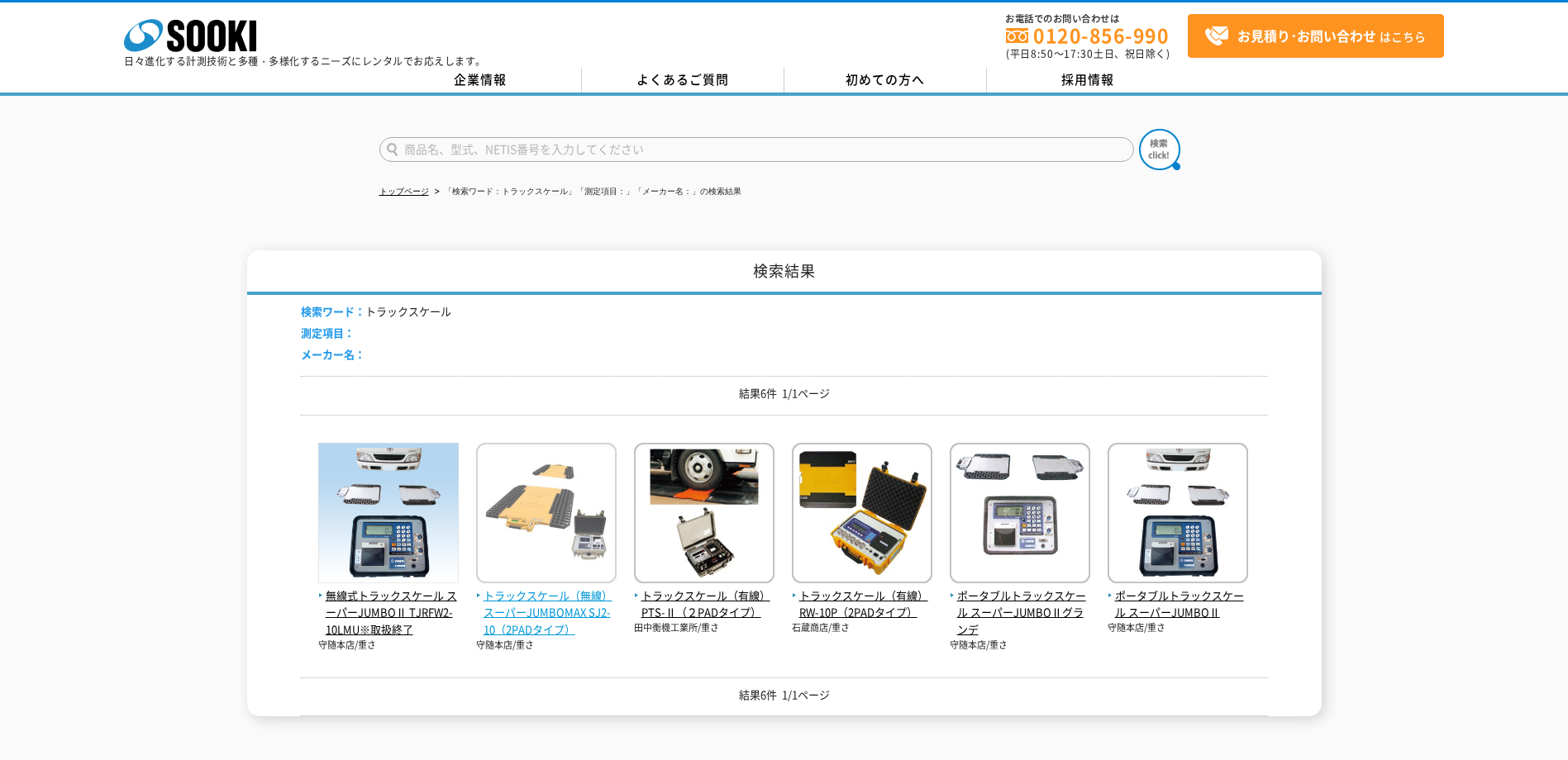 scroll, scrollTop: 0, scrollLeft: 0, axis: both 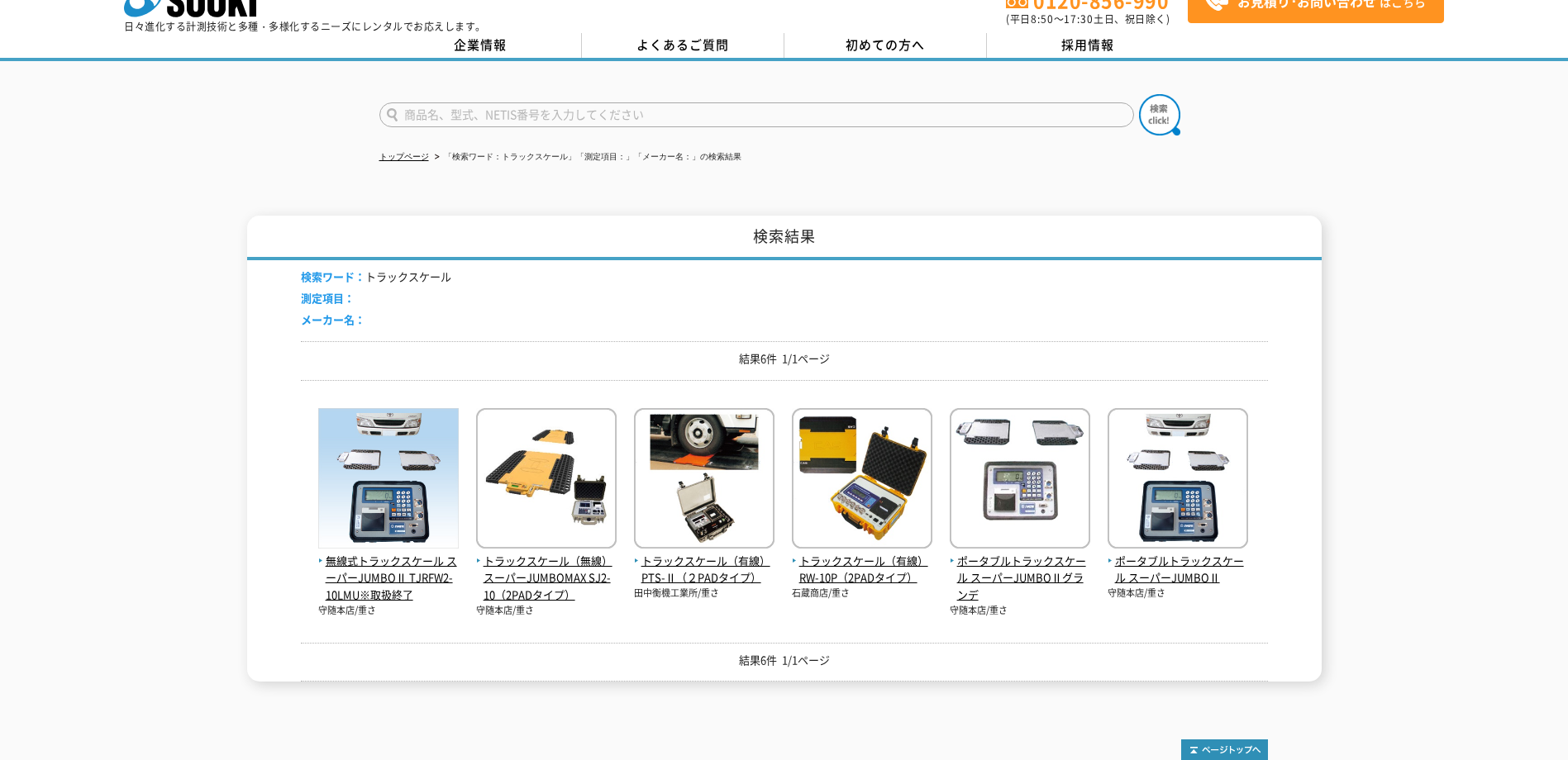 click at bounding box center [756, 115] 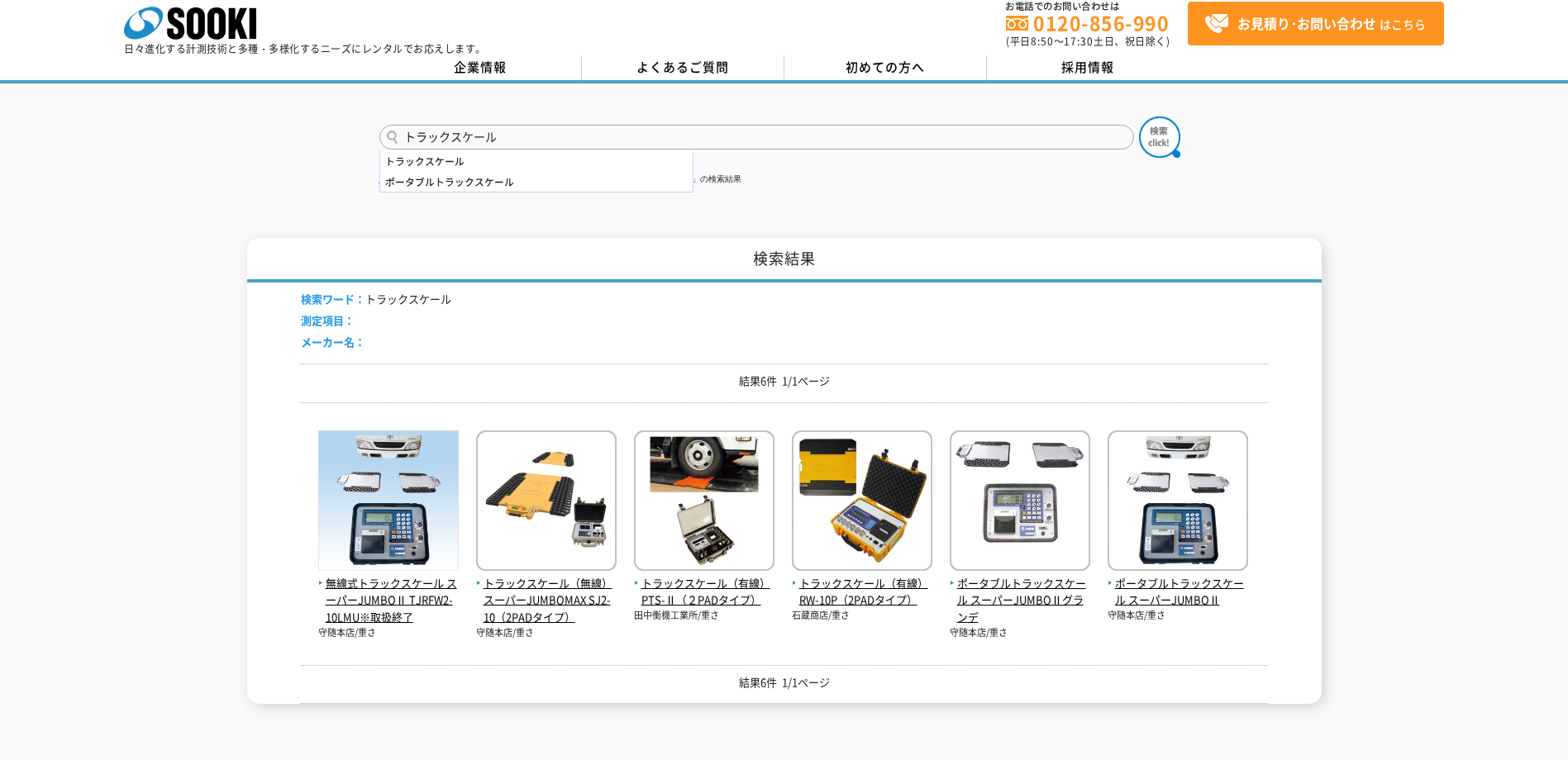 scroll, scrollTop: 0, scrollLeft: 0, axis: both 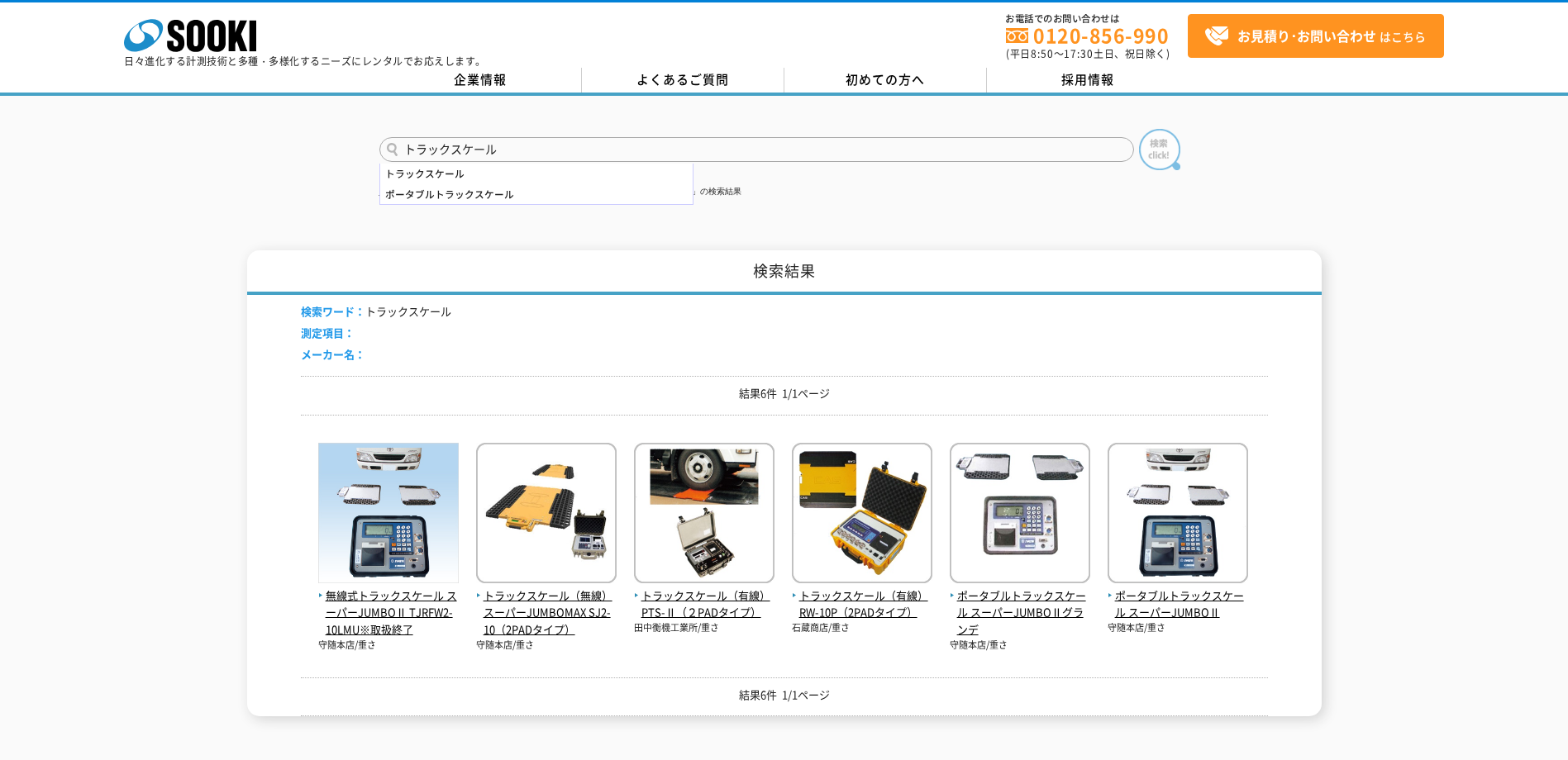 type on "トラックスケール" 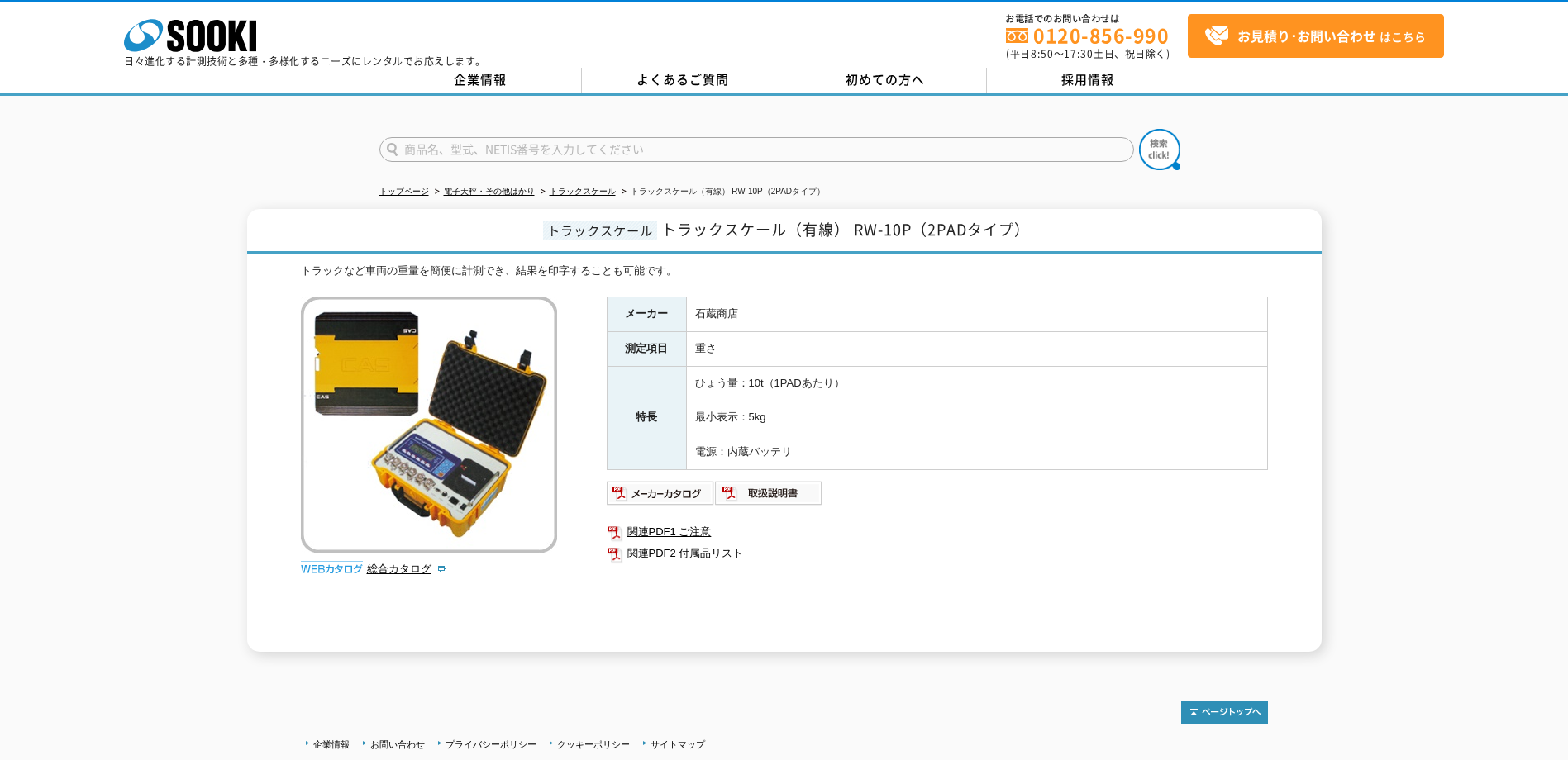 scroll, scrollTop: 0, scrollLeft: 0, axis: both 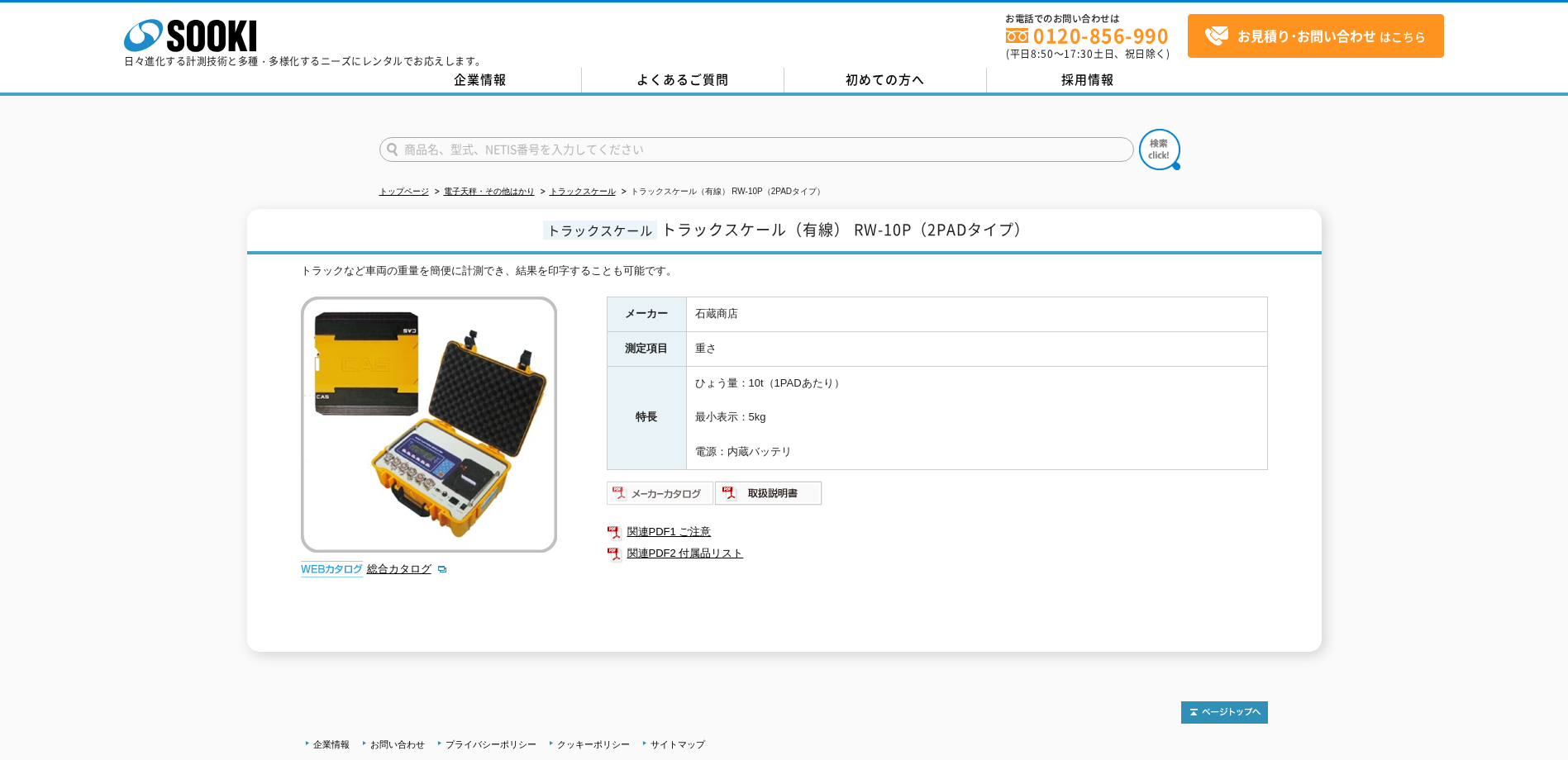 click at bounding box center [660, 493] 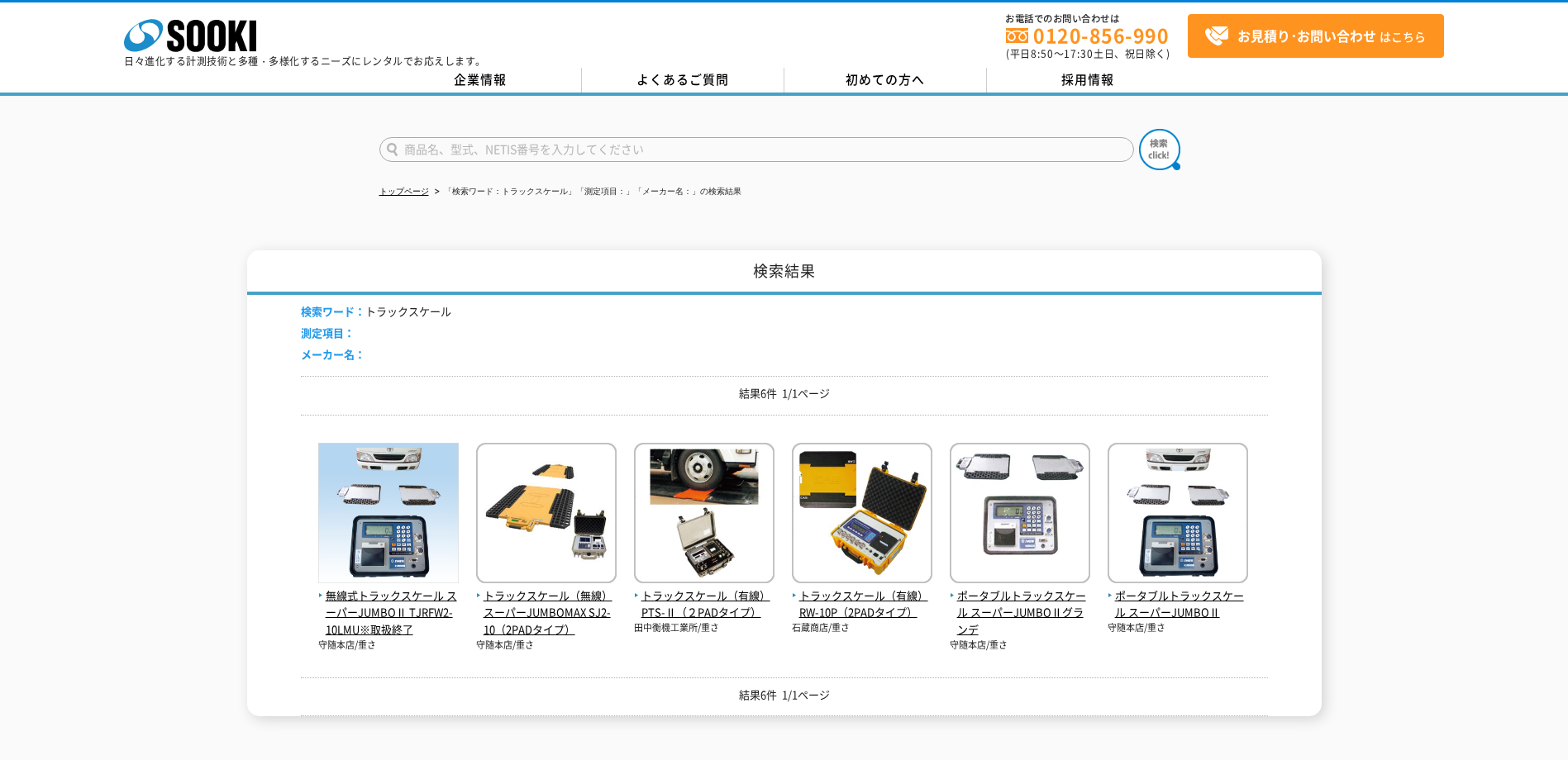 scroll, scrollTop: 0, scrollLeft: 0, axis: both 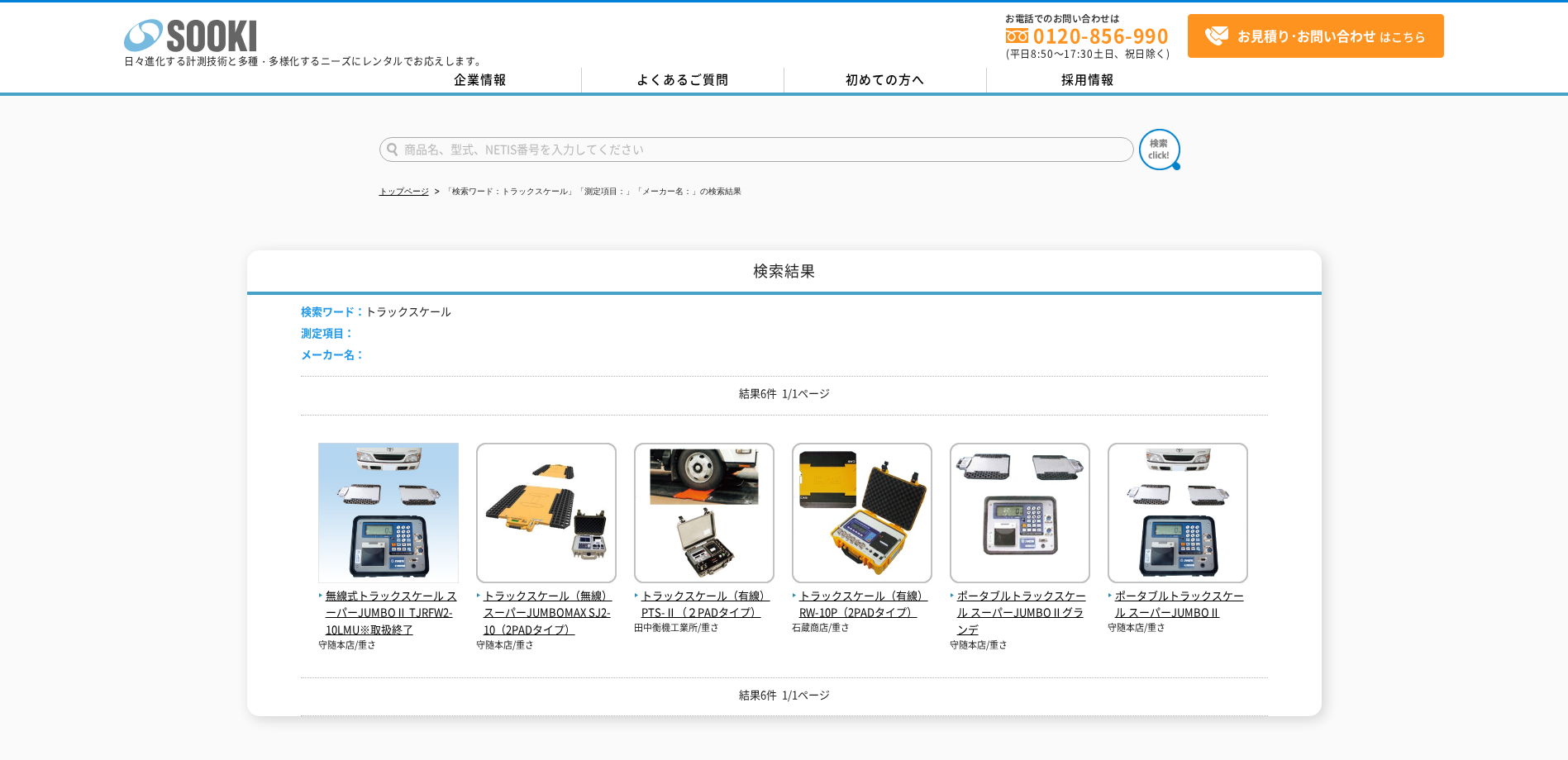 type on "商品名、型式、NETIS番号を入力してください" 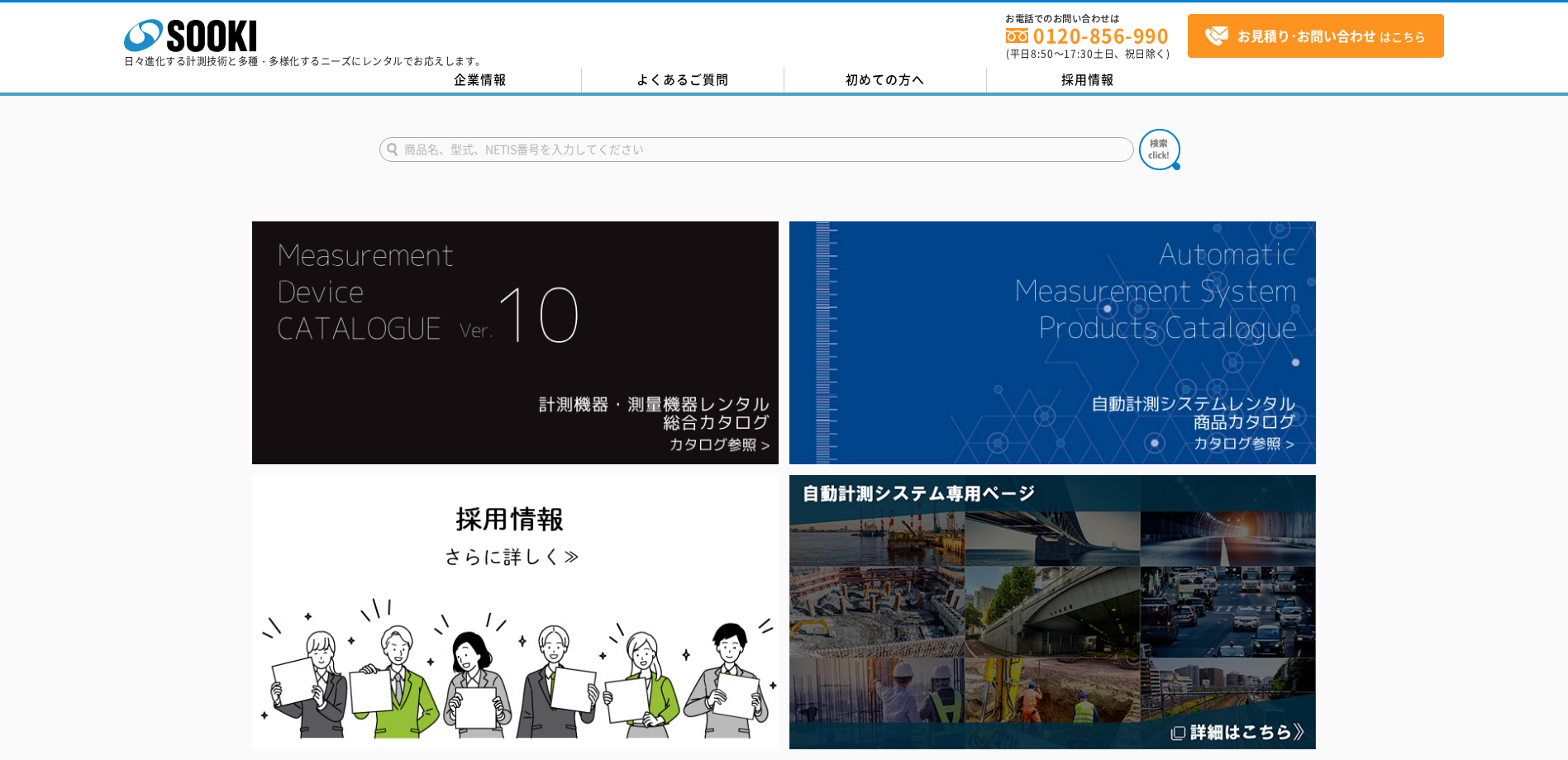 scroll, scrollTop: 0, scrollLeft: 0, axis: both 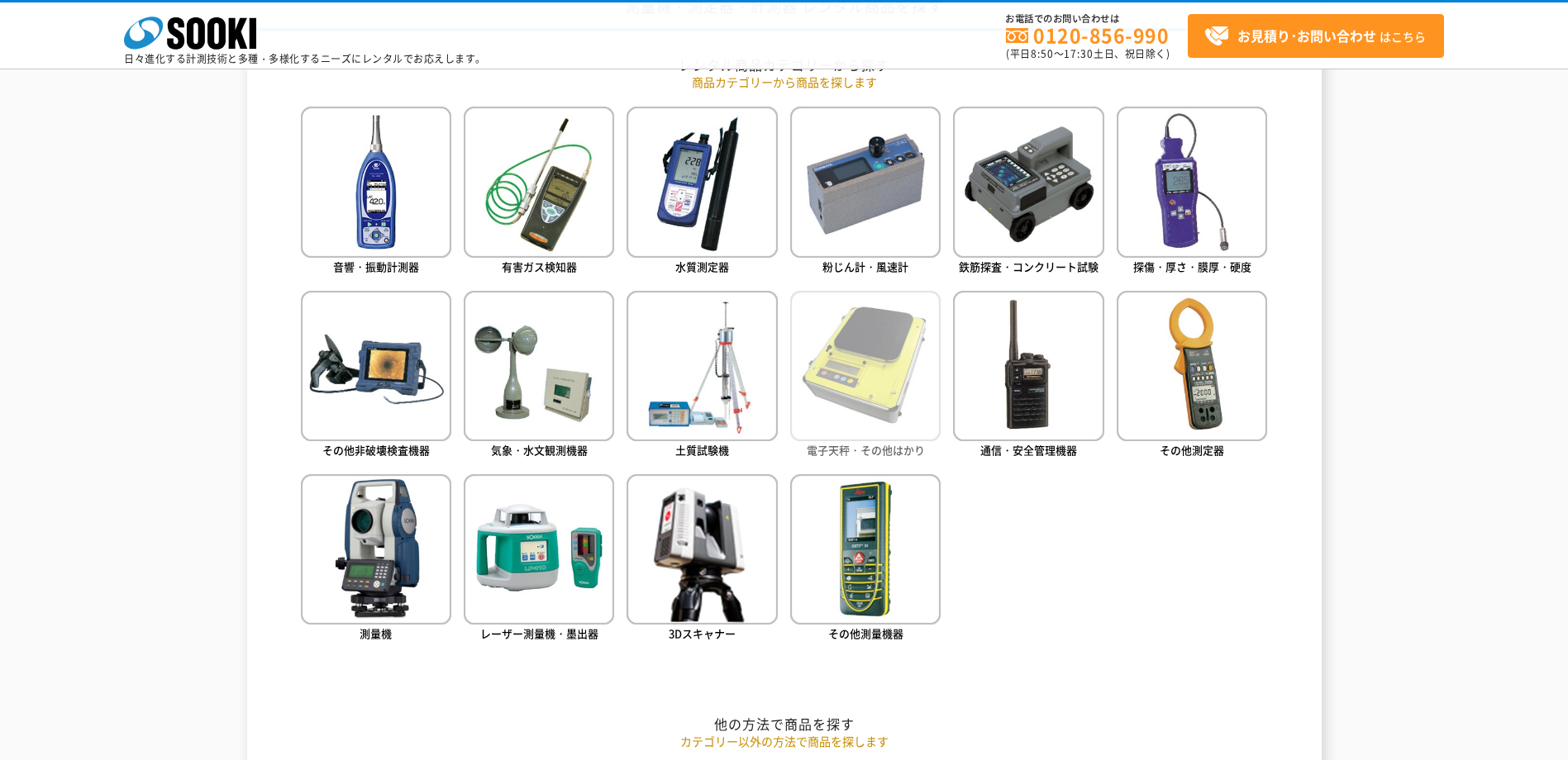 click at bounding box center [865, 366] 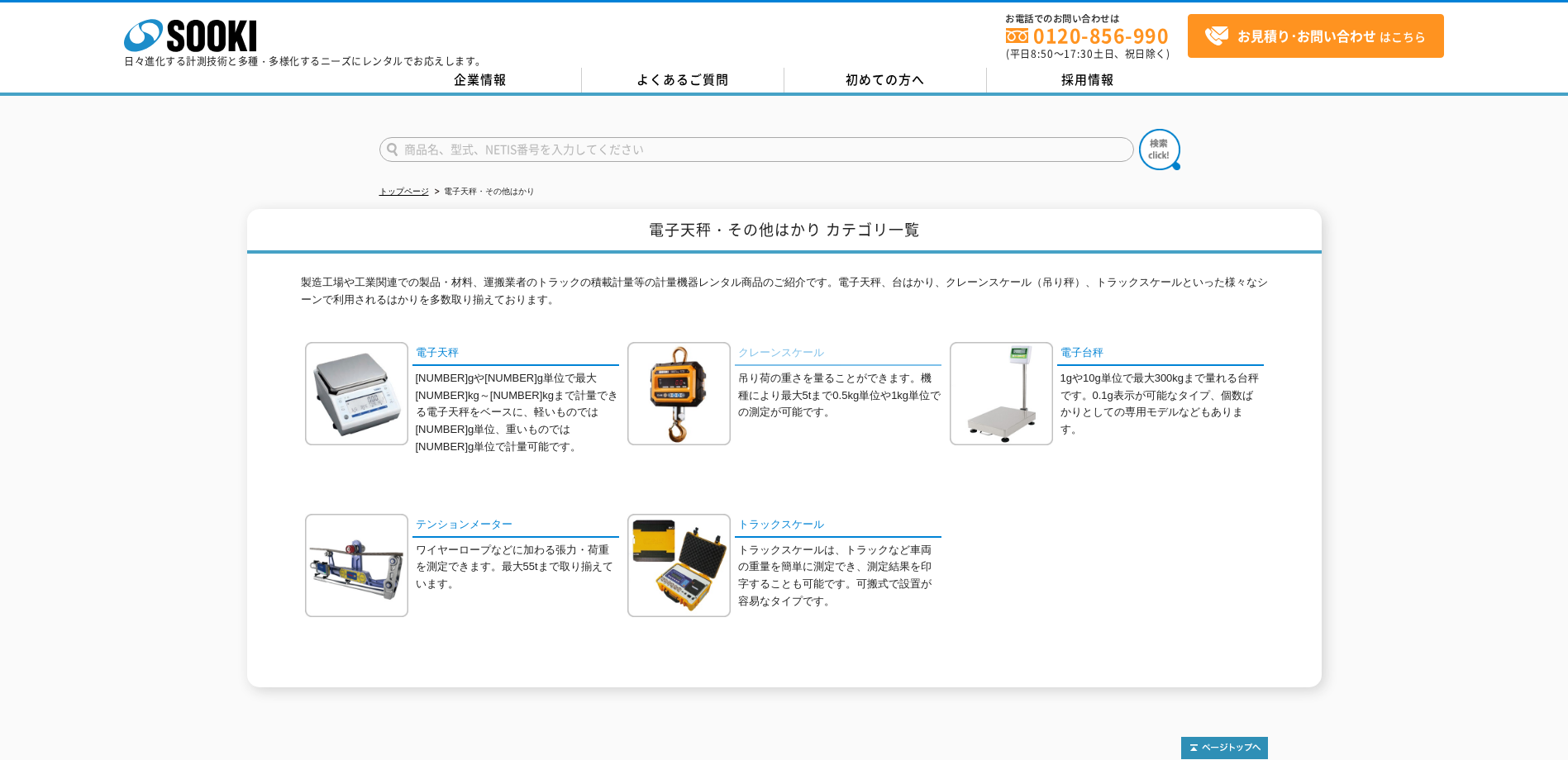 scroll, scrollTop: 0, scrollLeft: 0, axis: both 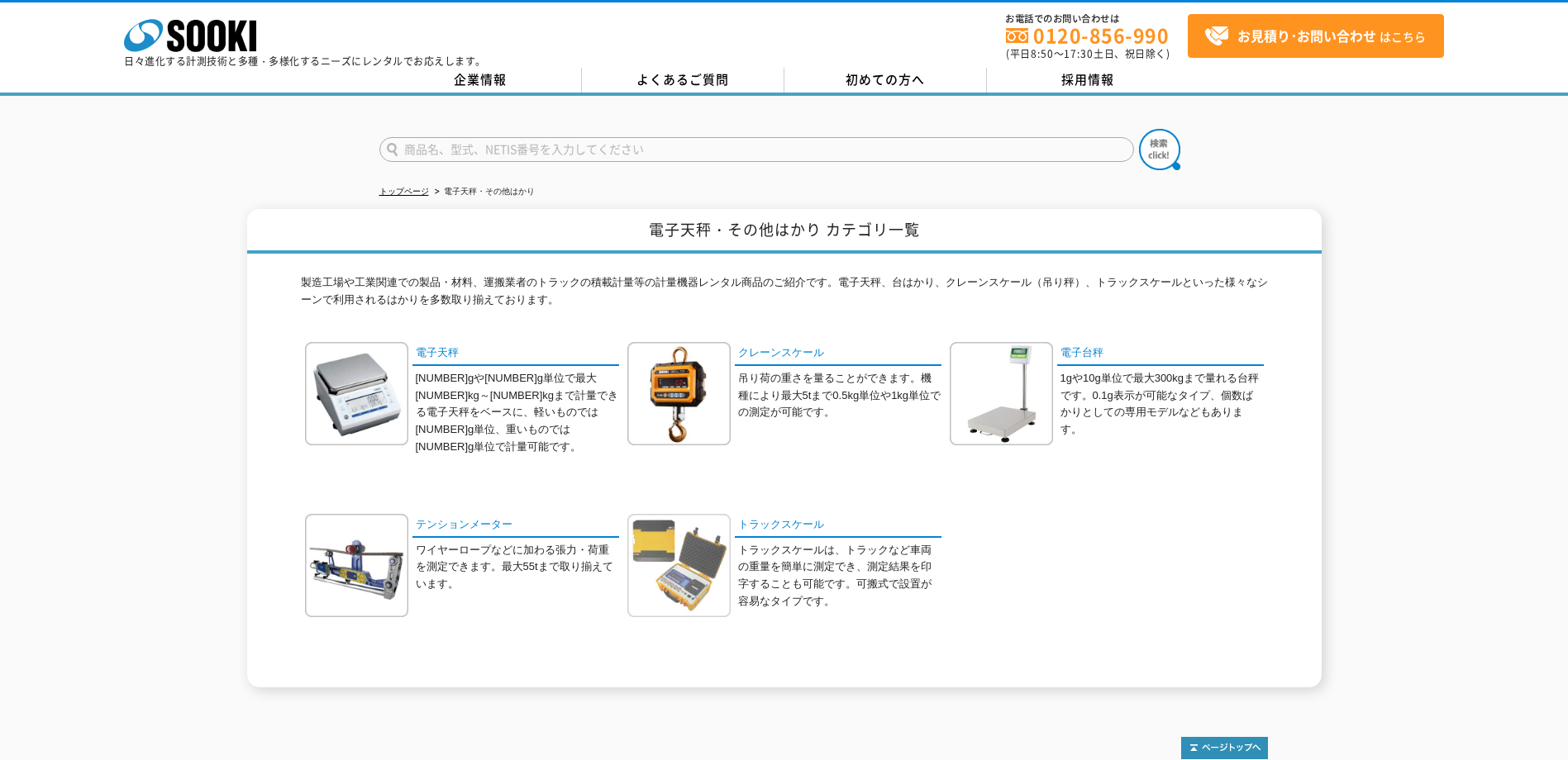 click at bounding box center [679, 565] 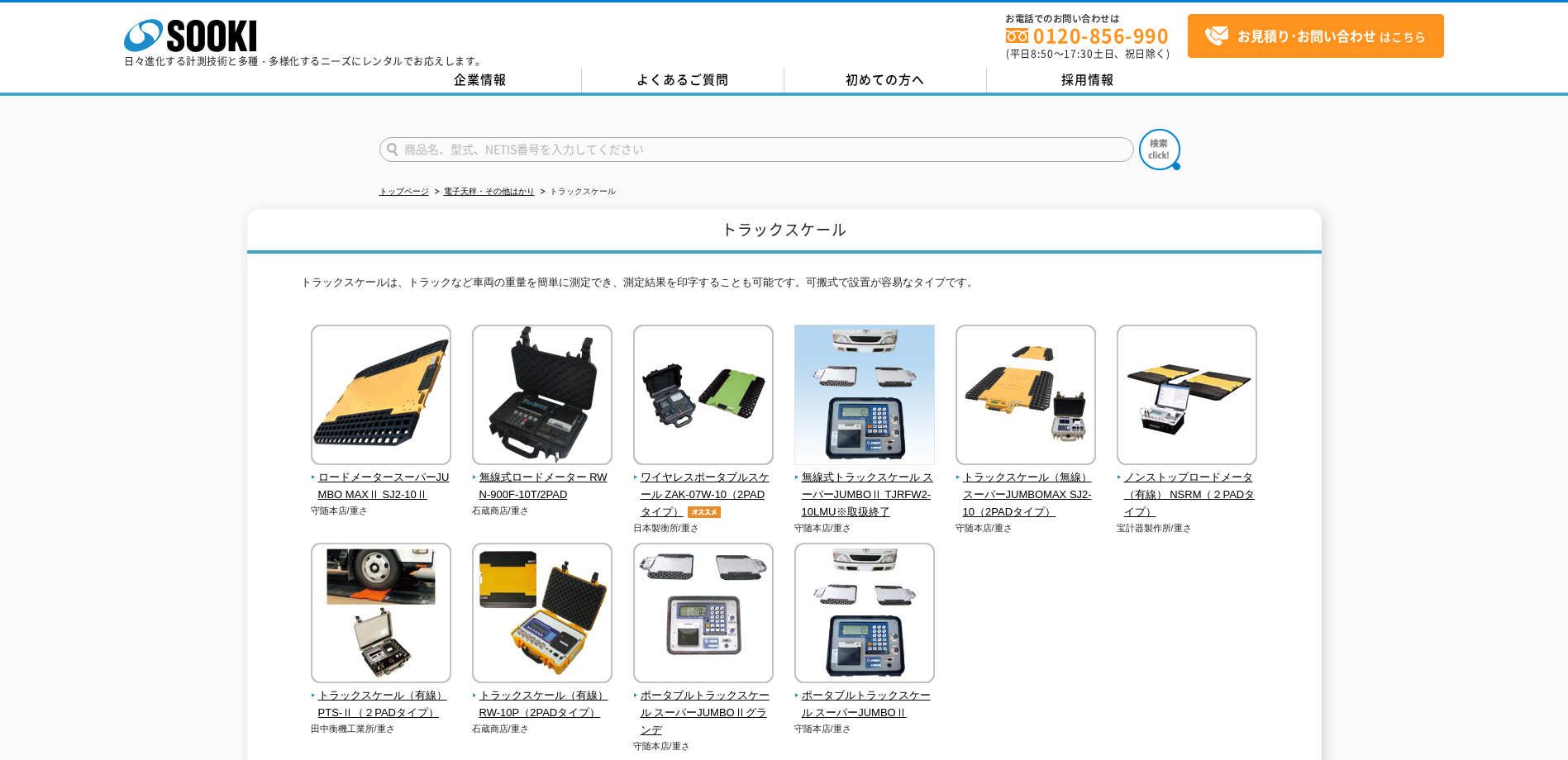 scroll, scrollTop: 0, scrollLeft: 0, axis: both 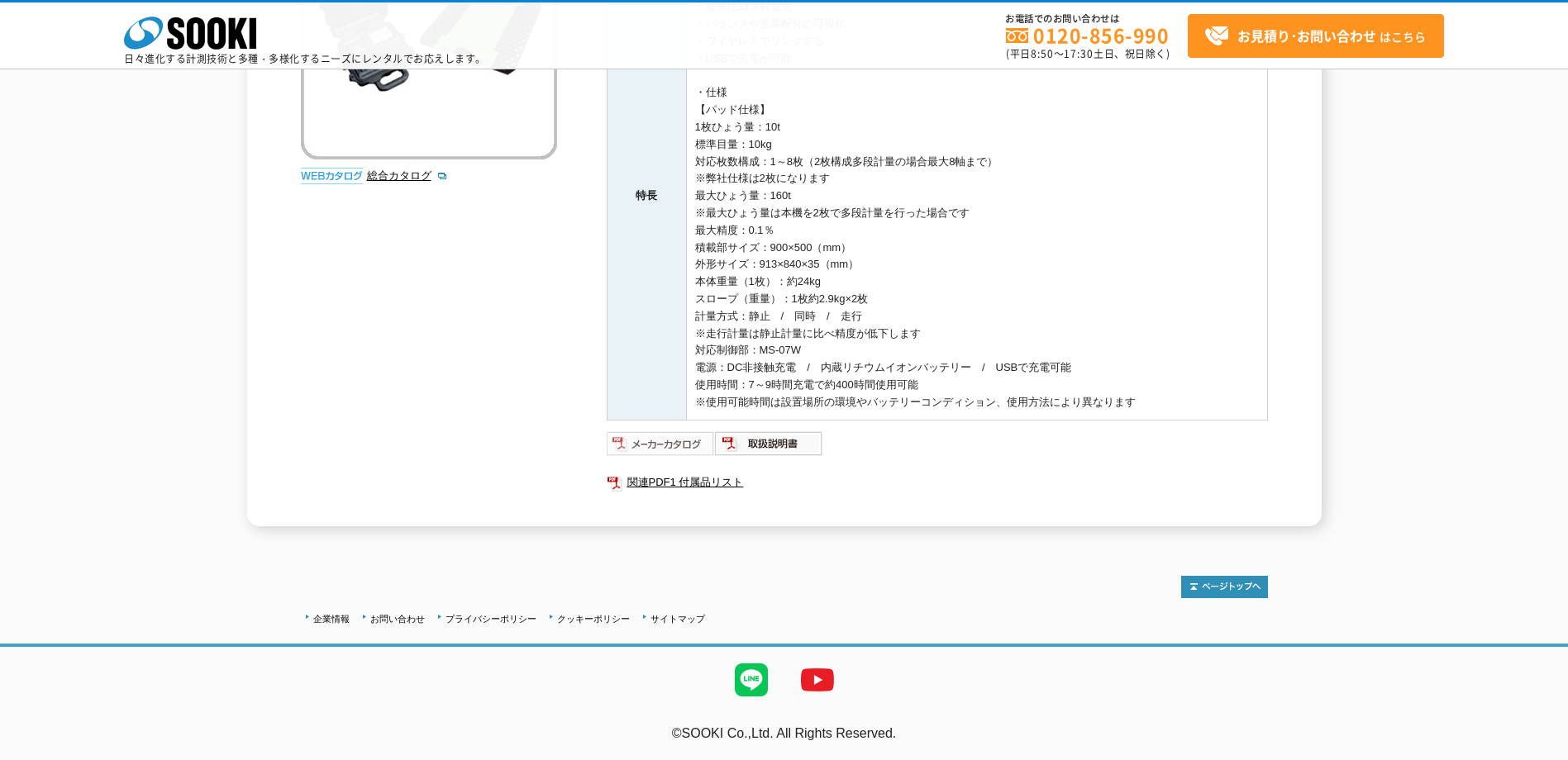 click at bounding box center (660, 444) 